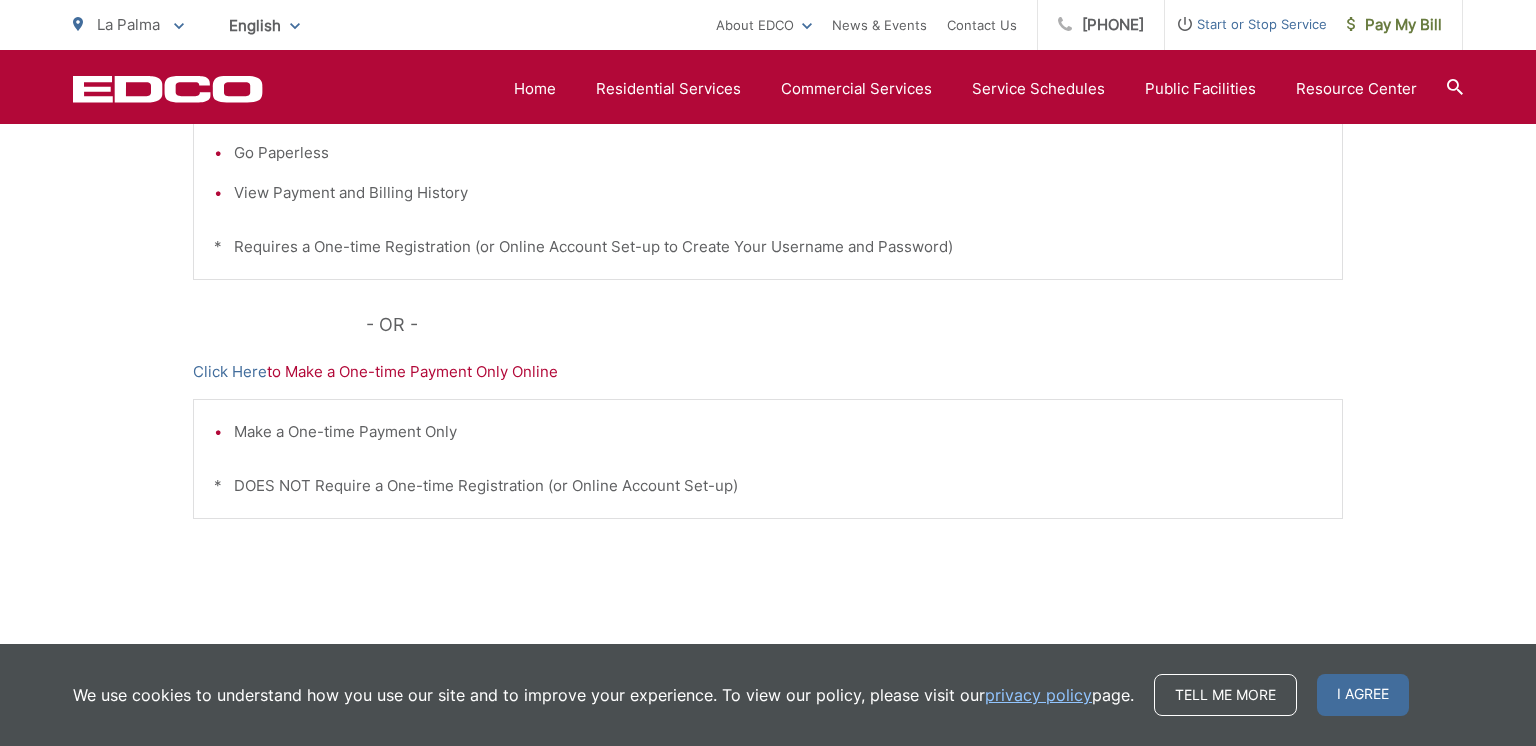 scroll, scrollTop: 640, scrollLeft: 0, axis: vertical 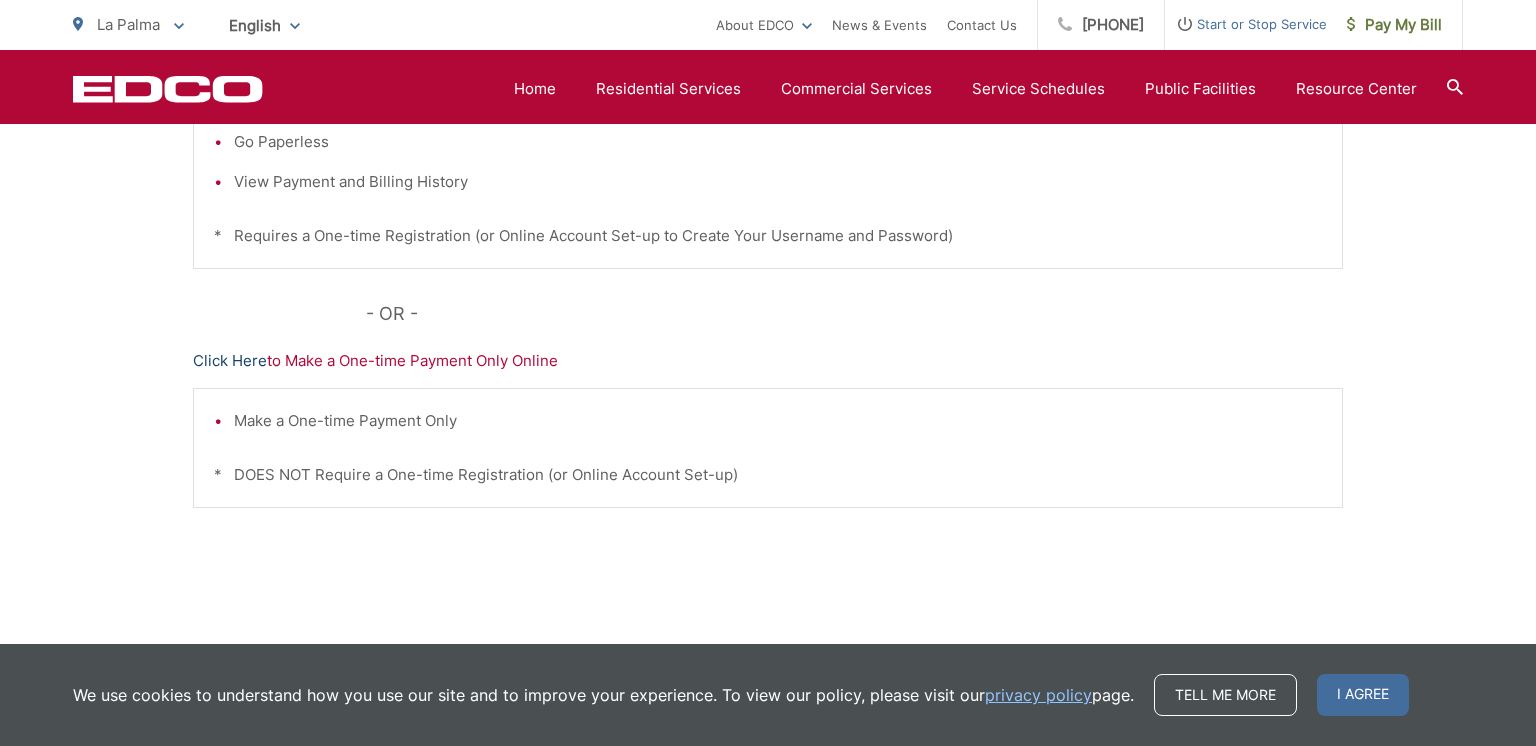 click on "Click Here" at bounding box center (230, 361) 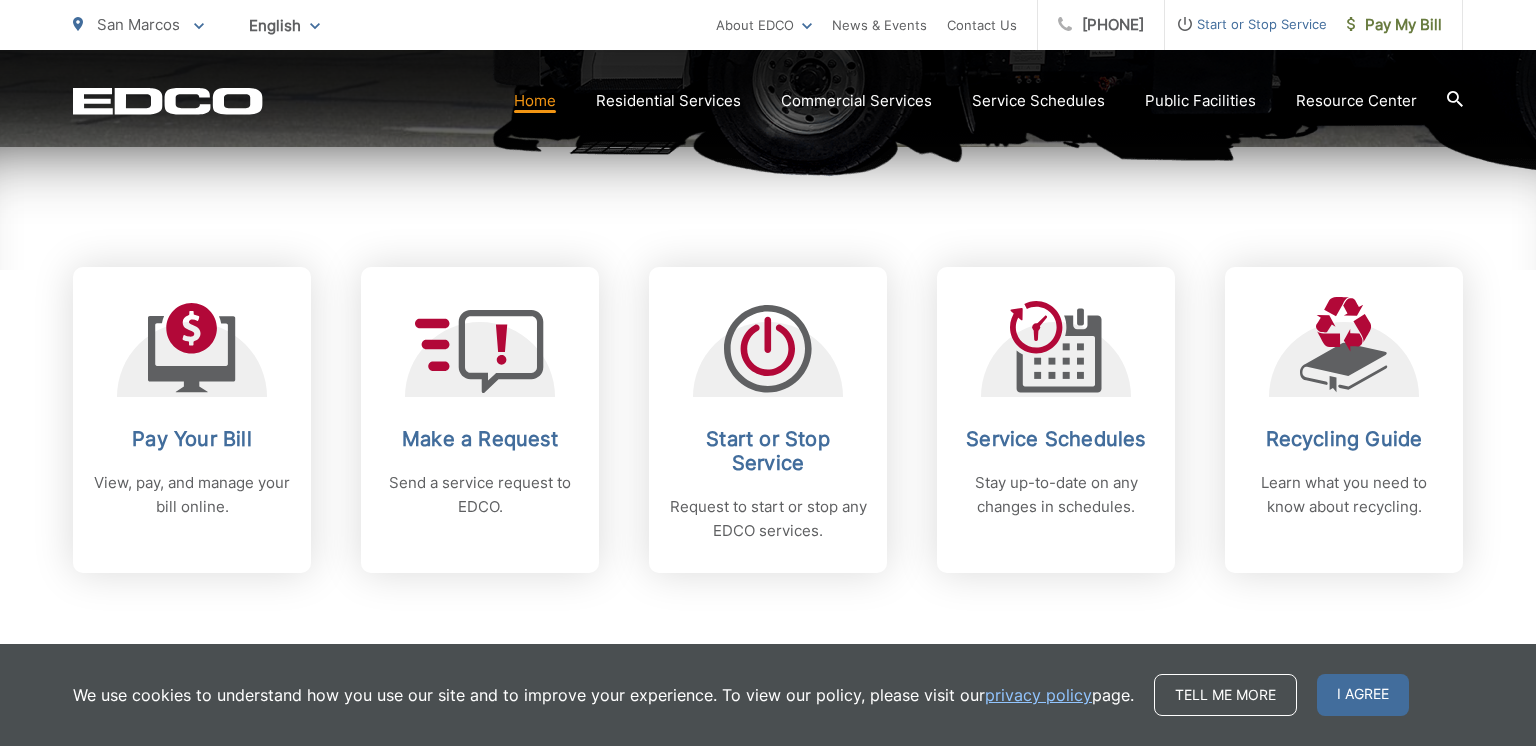 scroll, scrollTop: 760, scrollLeft: 0, axis: vertical 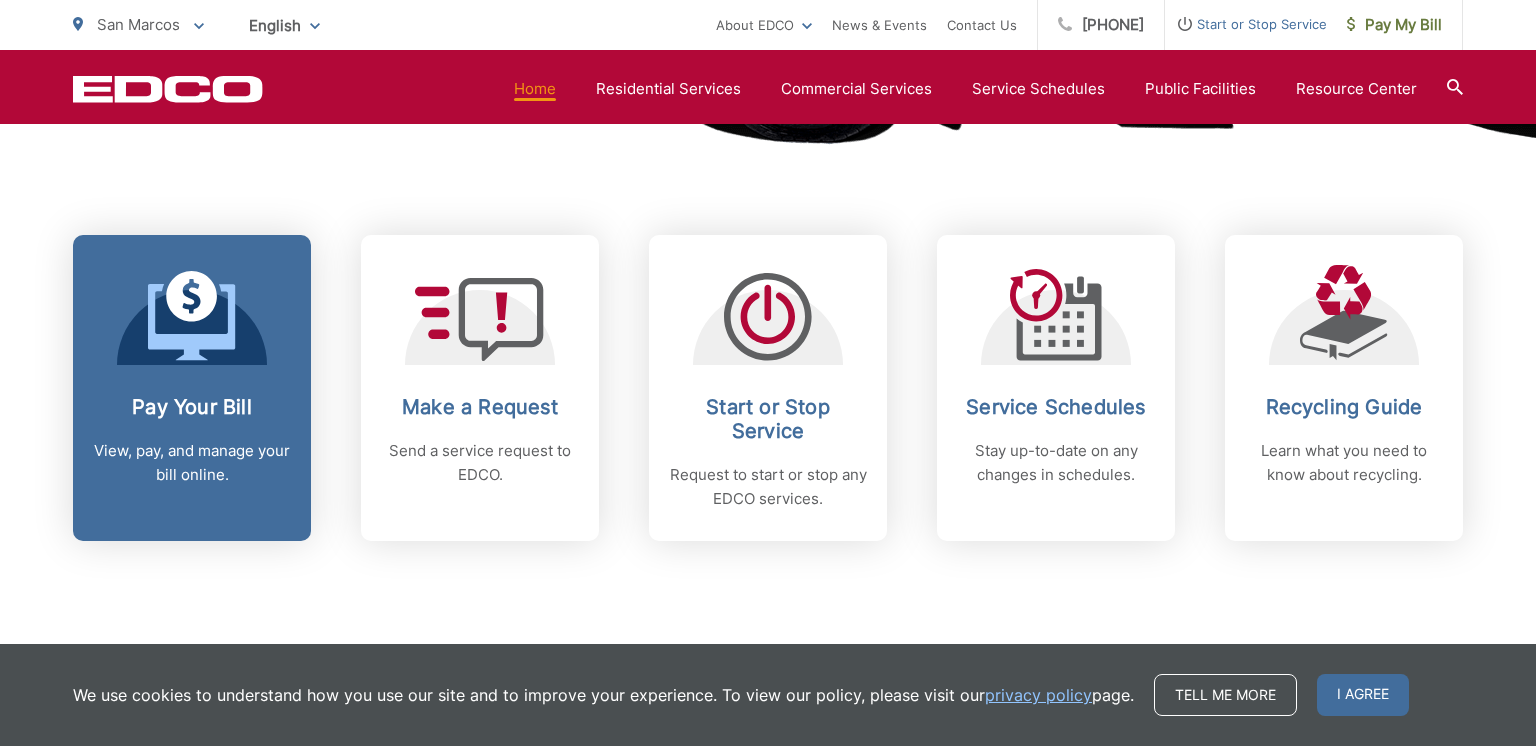 click 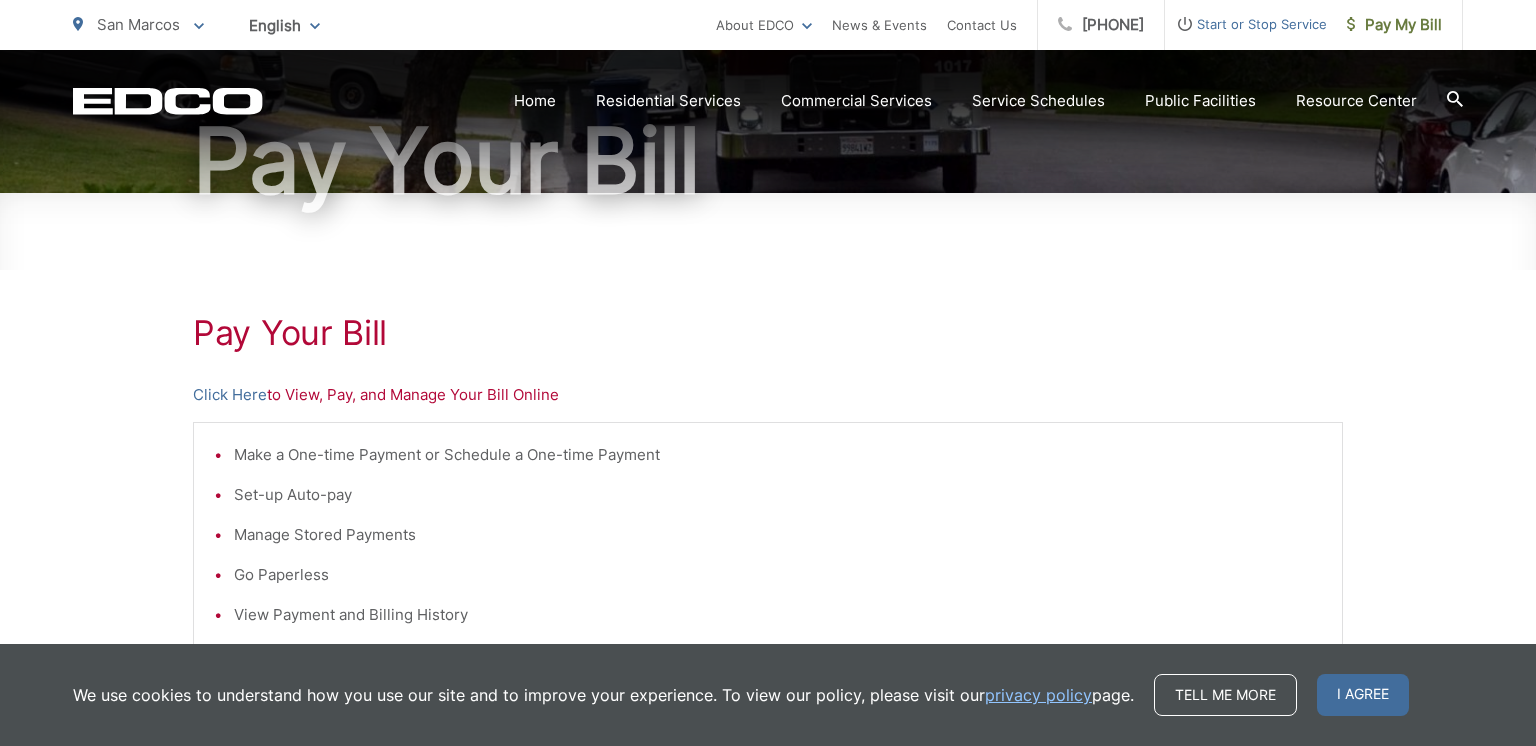 scroll, scrollTop: 360, scrollLeft: 0, axis: vertical 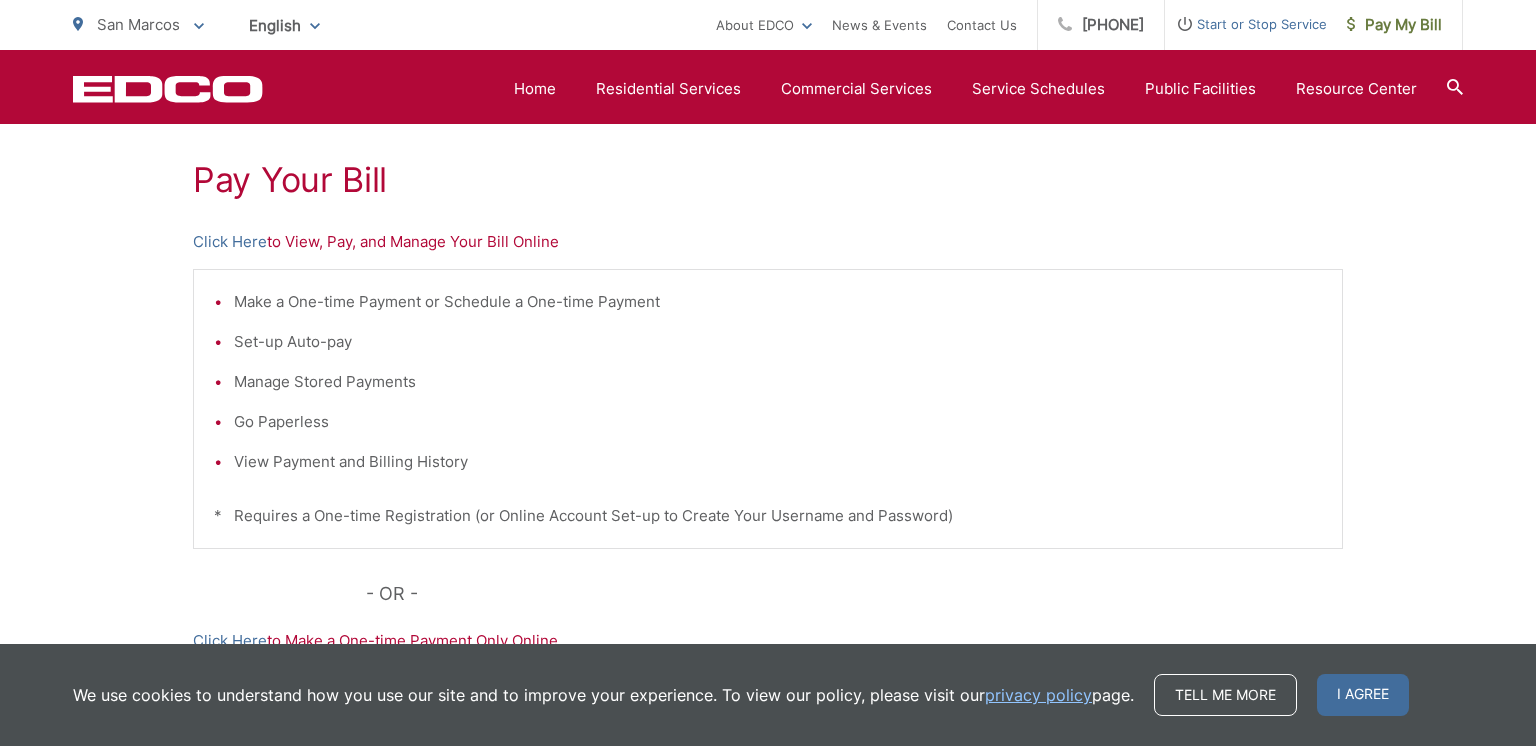 click on "Make a One-time Payment or Schedule a One-time Payment" at bounding box center [778, 302] 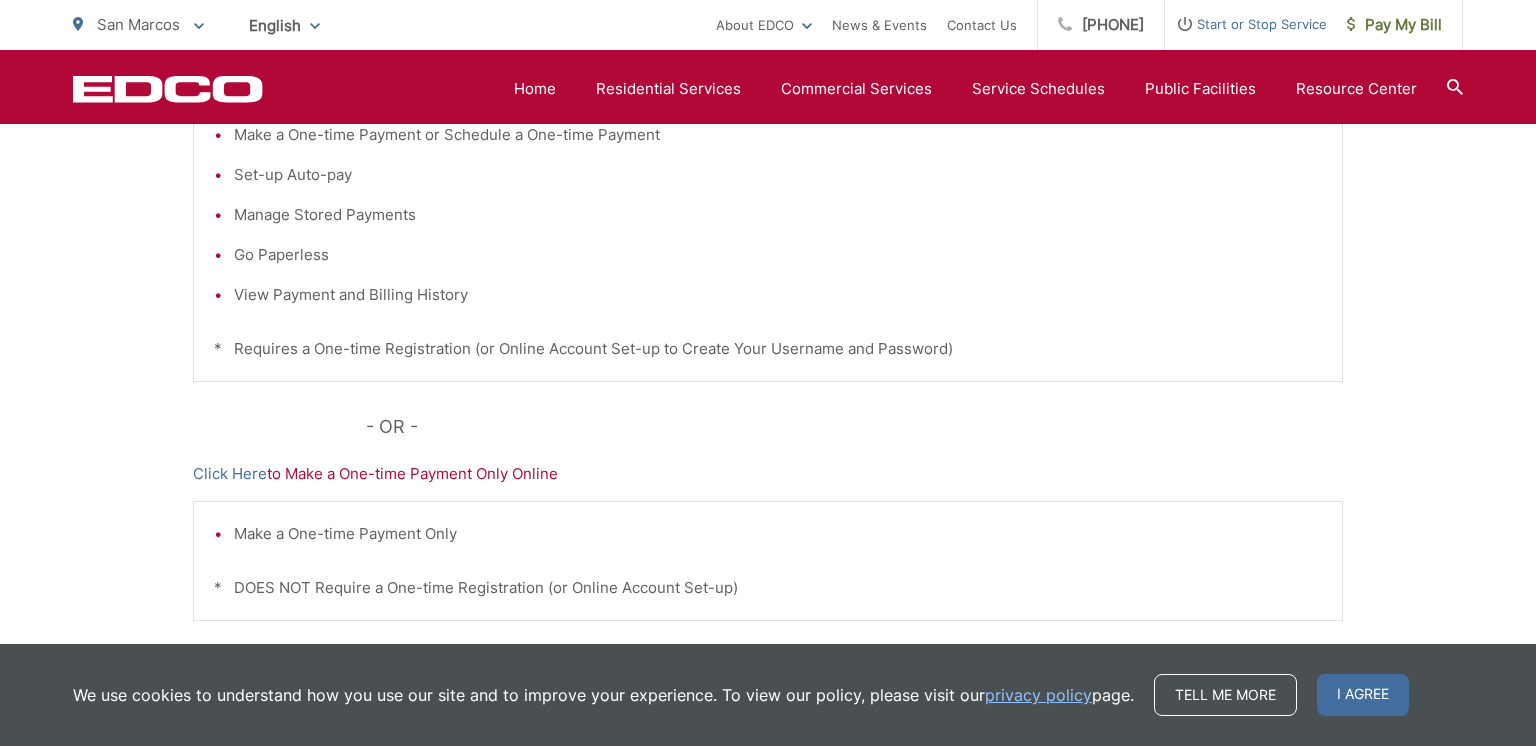 scroll, scrollTop: 676, scrollLeft: 0, axis: vertical 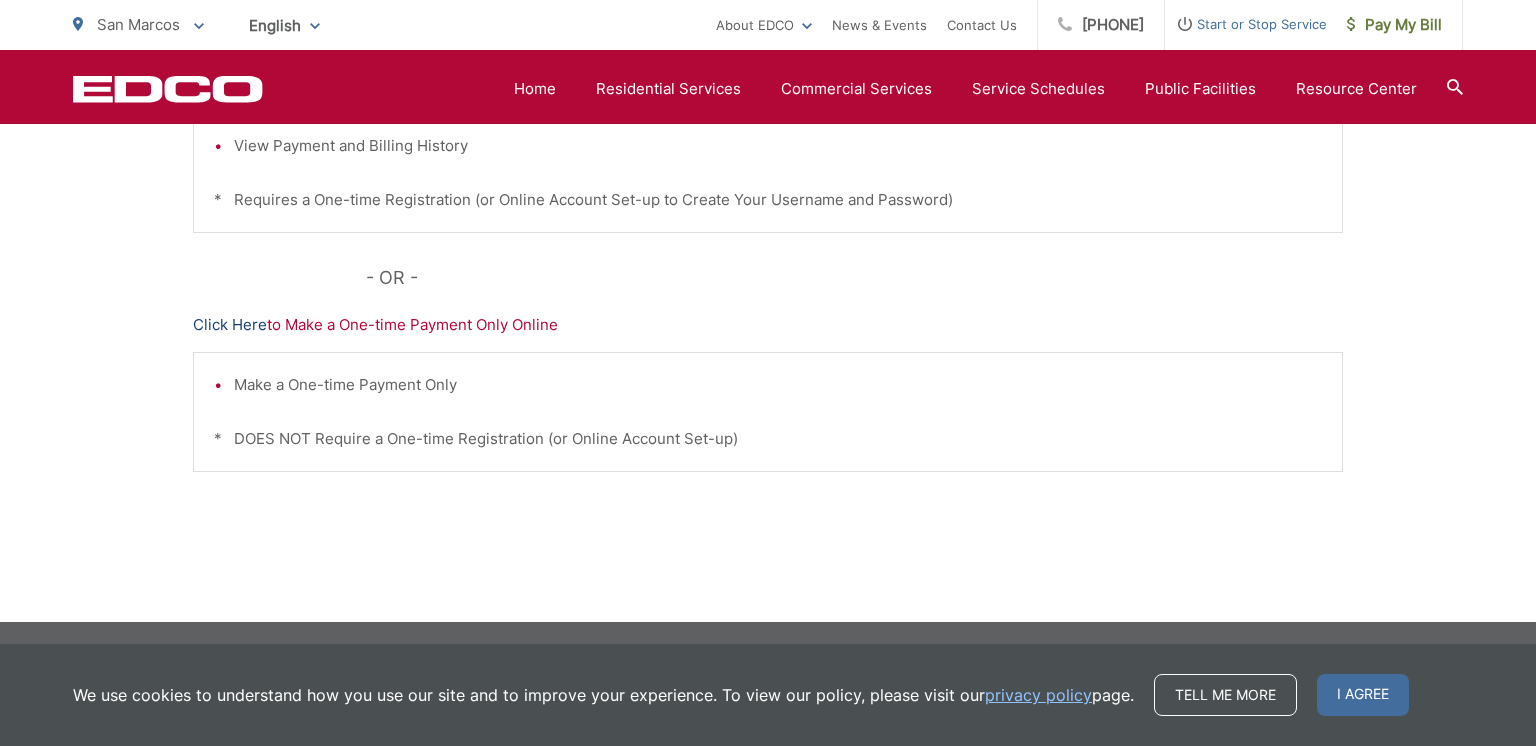 click on "Click Here" at bounding box center (230, 325) 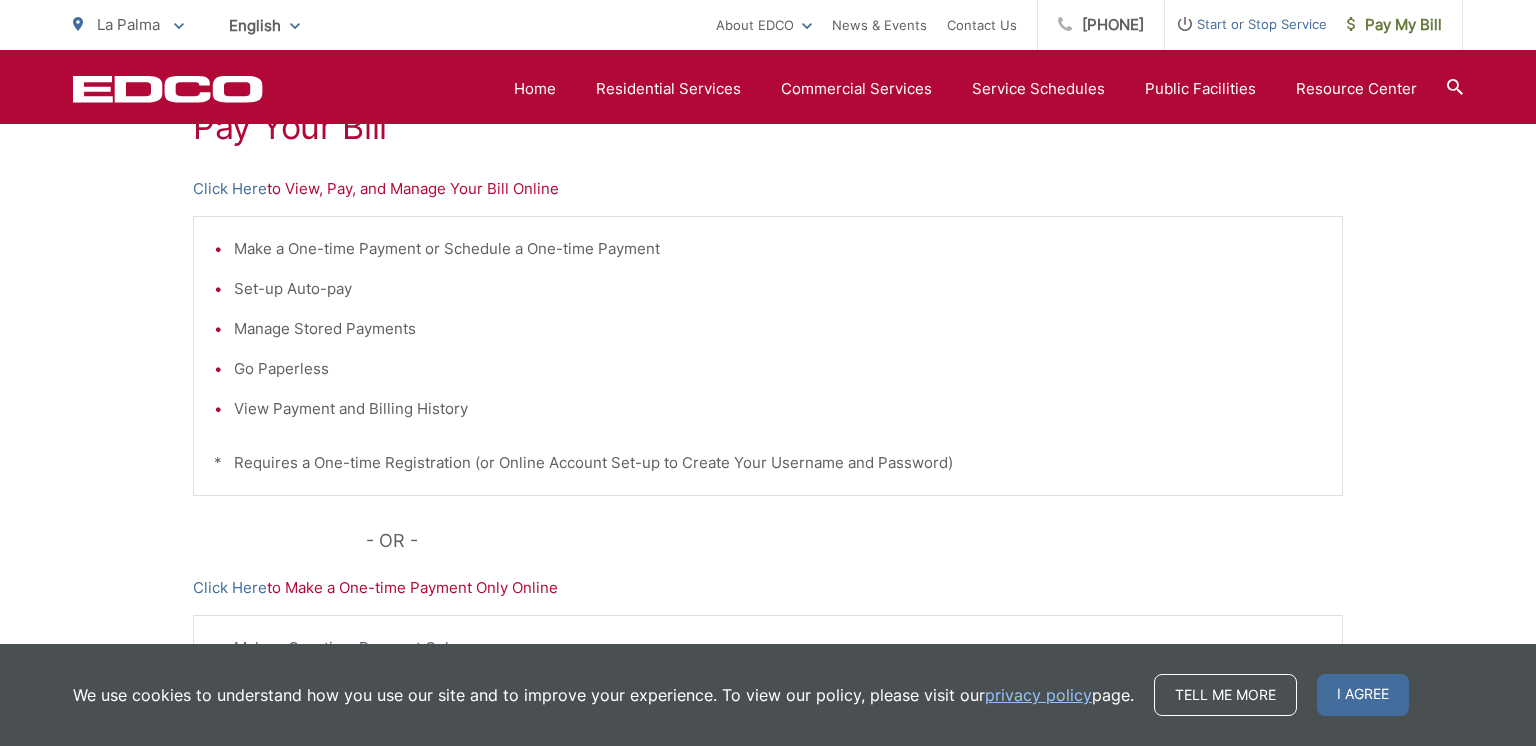 scroll, scrollTop: 356, scrollLeft: 0, axis: vertical 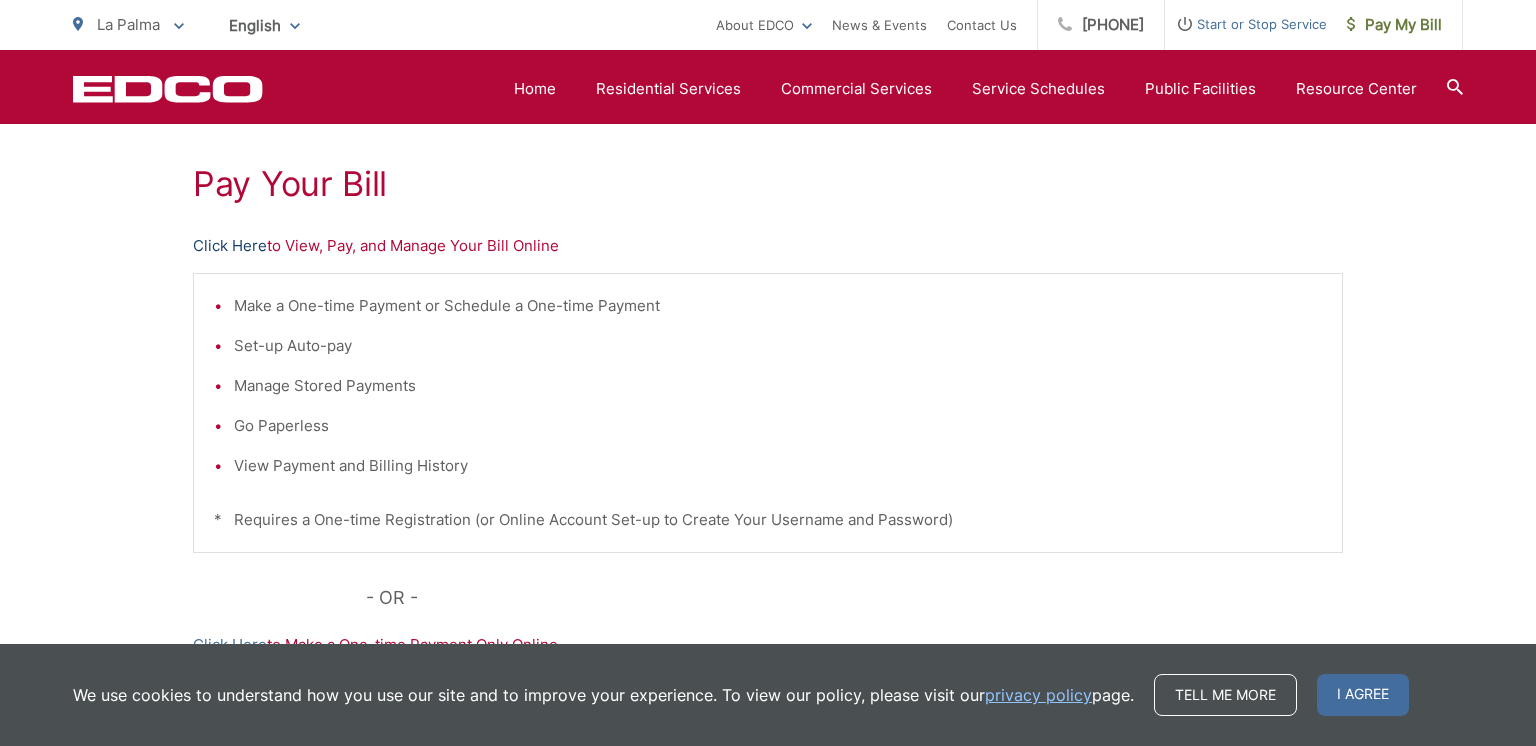 click on "Click Here" at bounding box center [230, 246] 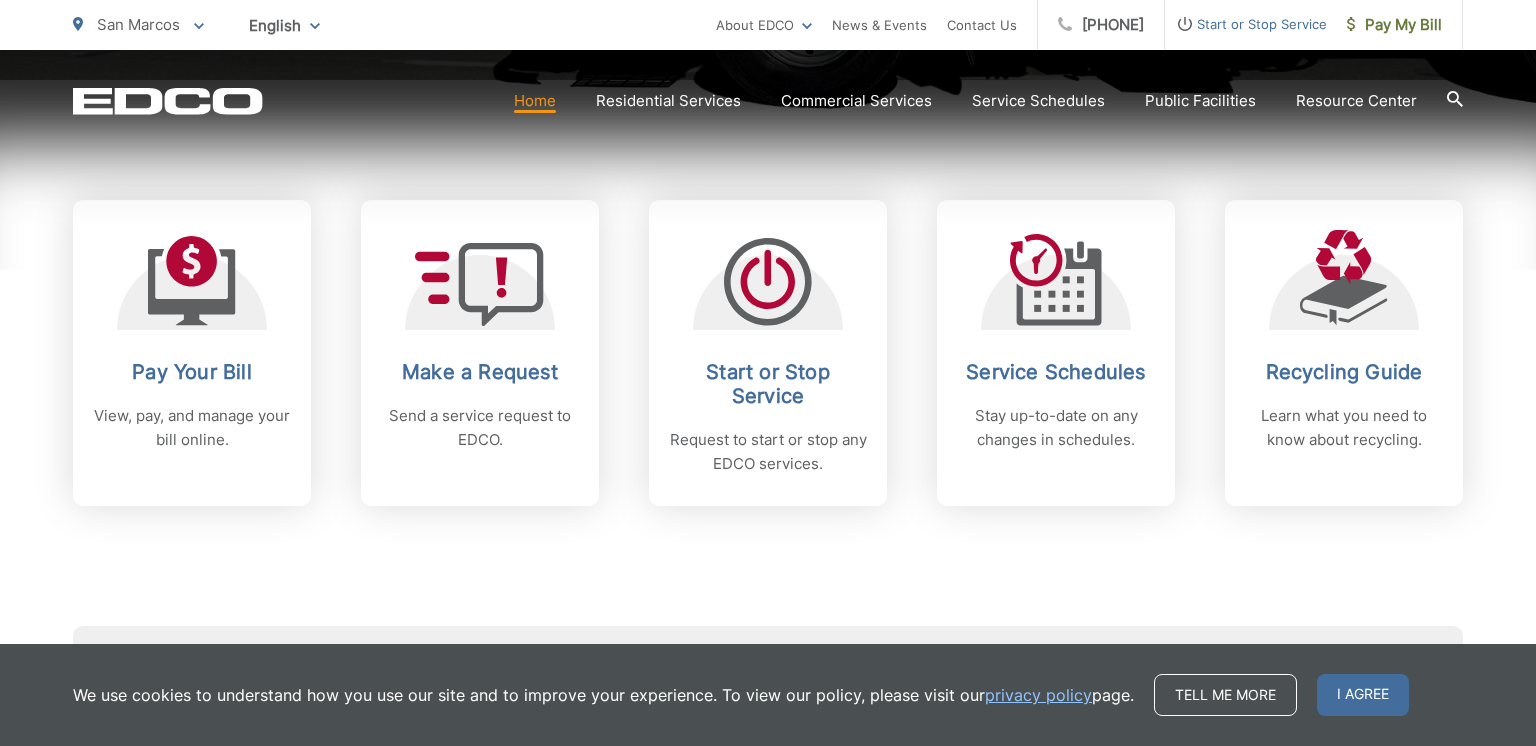 scroll, scrollTop: 880, scrollLeft: 0, axis: vertical 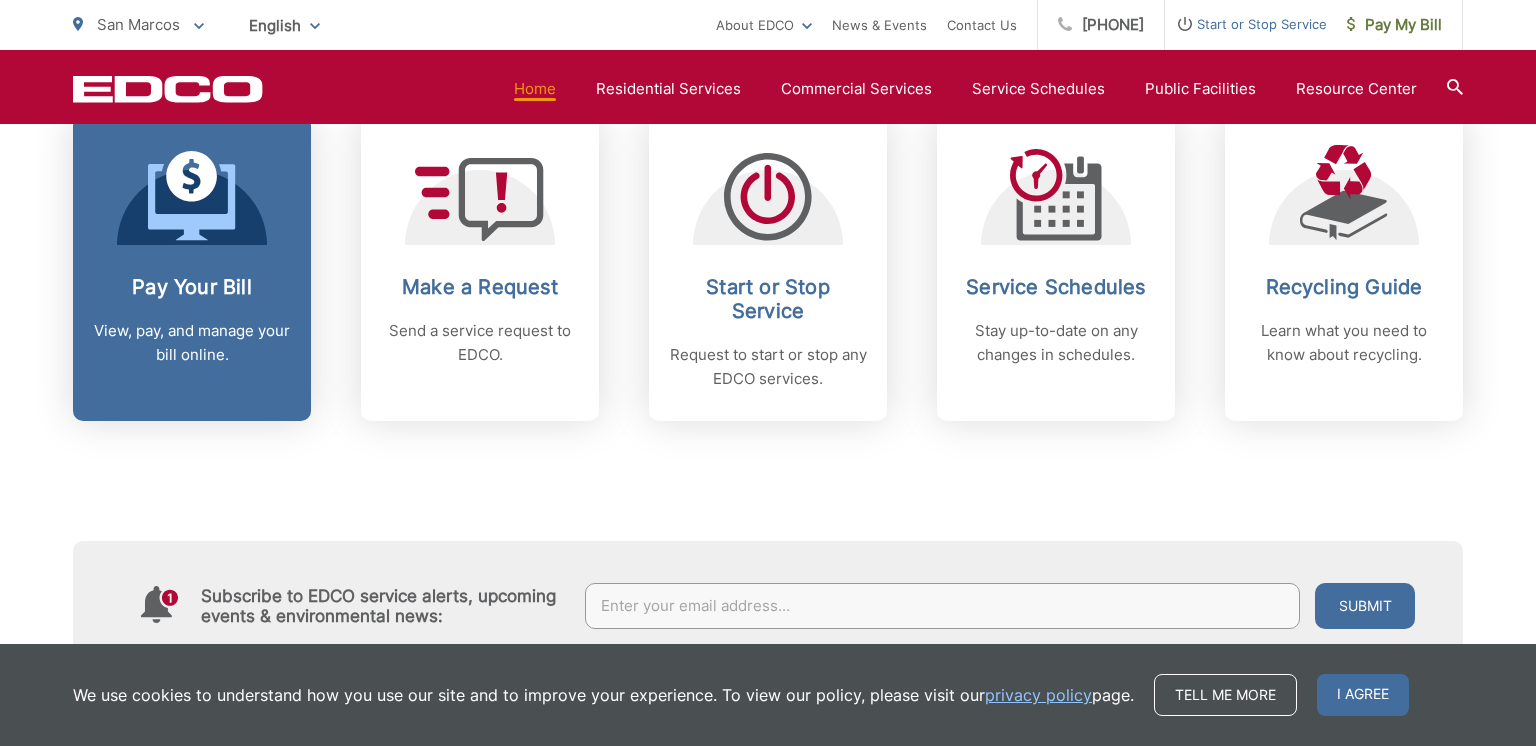 click on "Pay Your Bill
View, pay, and manage your bill online." at bounding box center [192, 321] 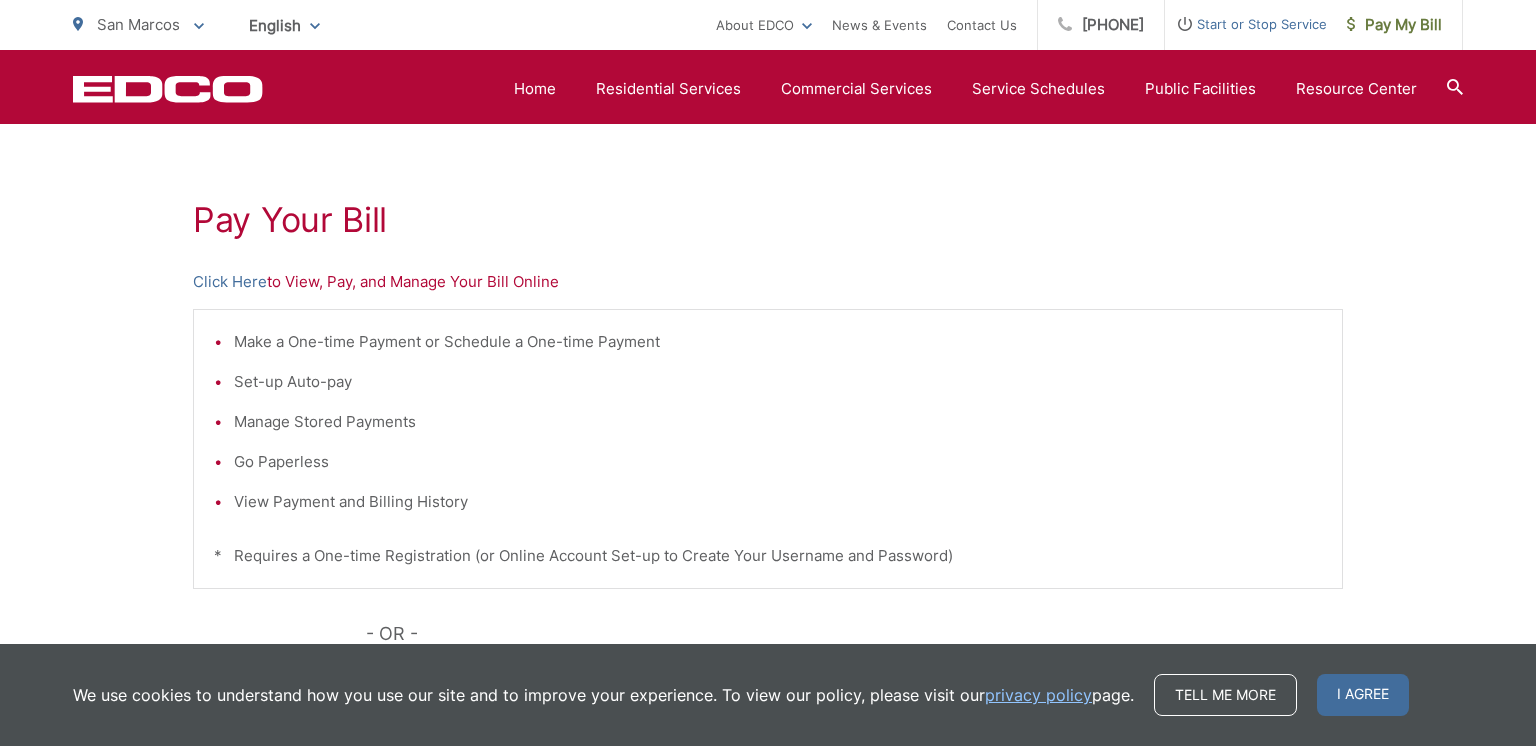 scroll, scrollTop: 360, scrollLeft: 0, axis: vertical 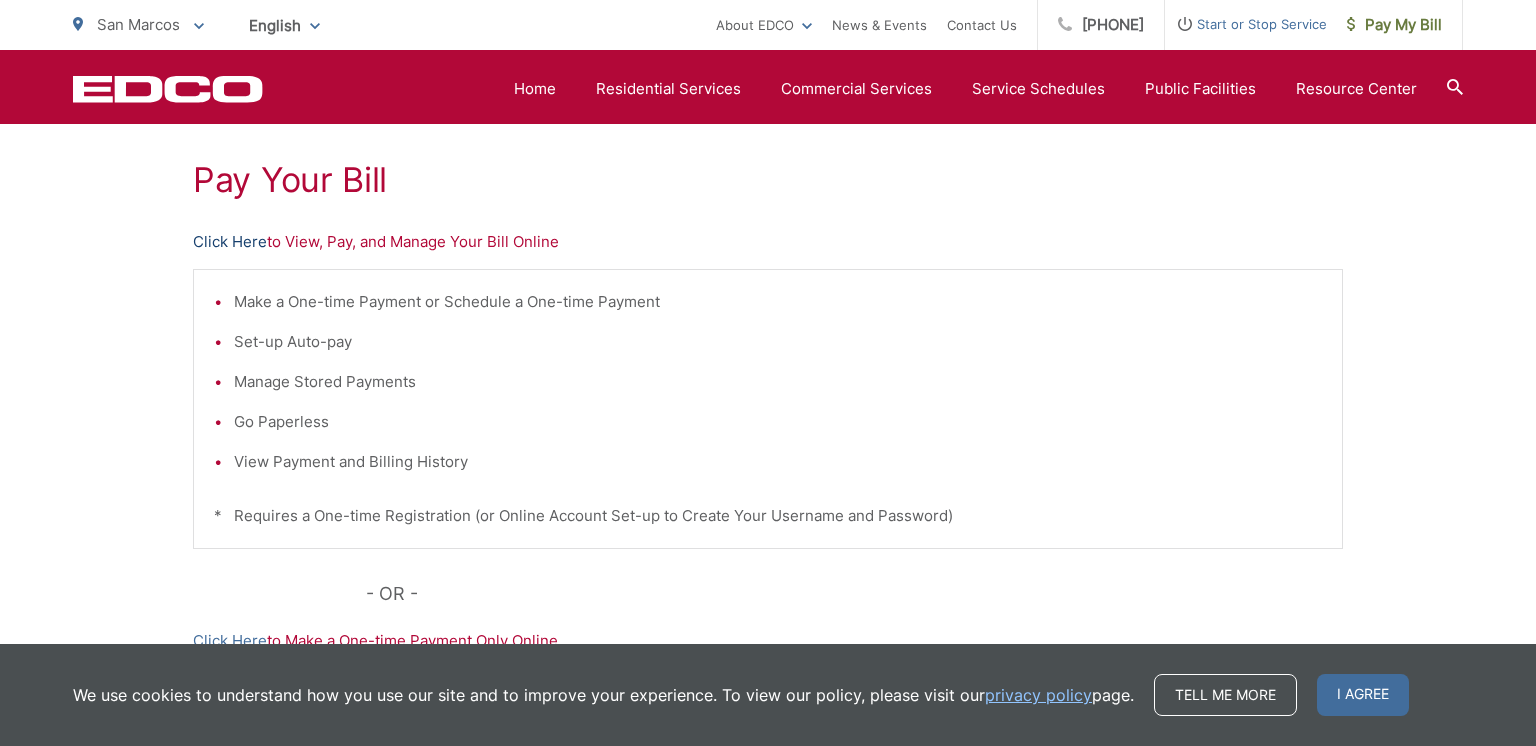 click on "Click Here" at bounding box center [230, 242] 